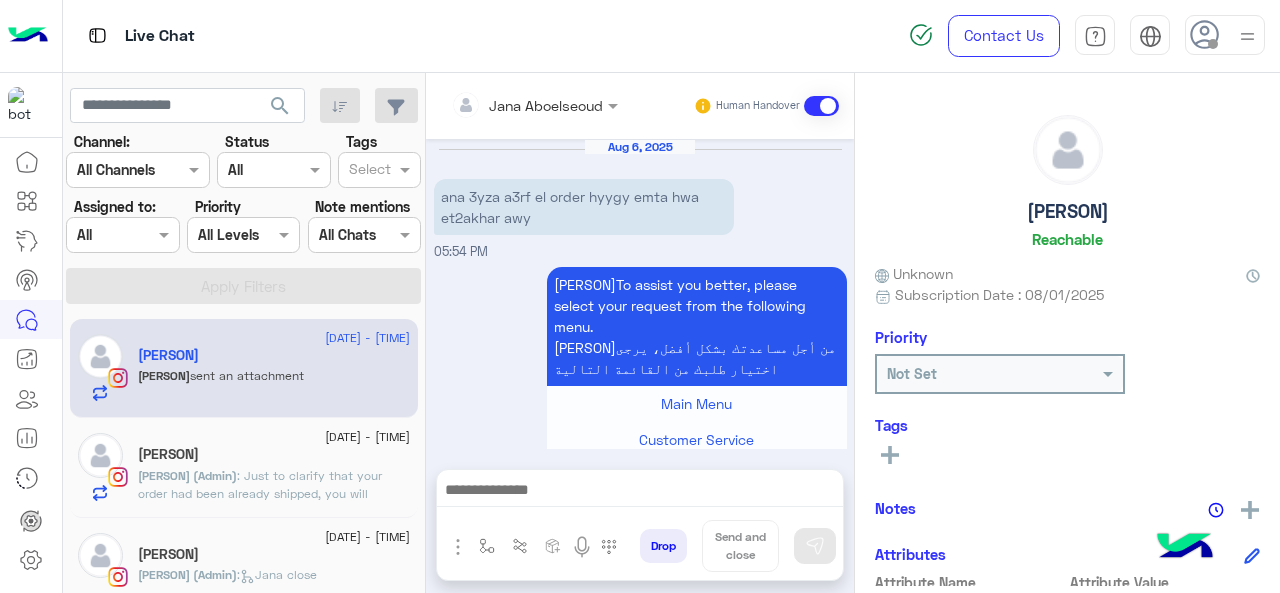 scroll, scrollTop: 0, scrollLeft: 0, axis: both 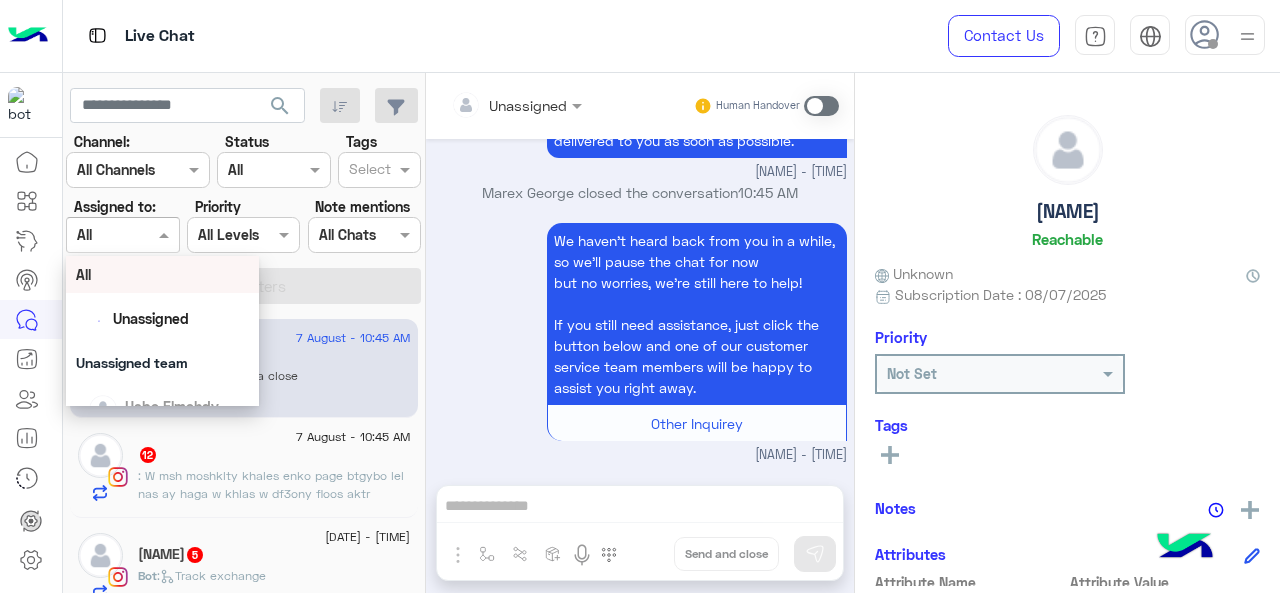 click on "Assigned on All" at bounding box center (122, 235) 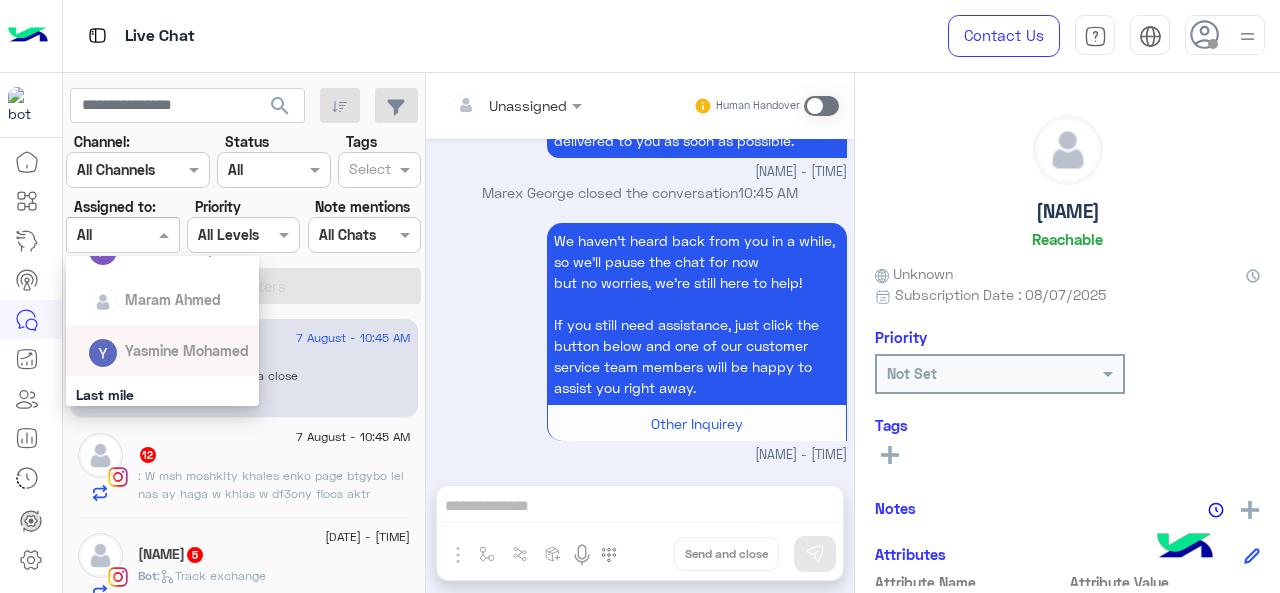 scroll, scrollTop: 443, scrollLeft: 0, axis: vertical 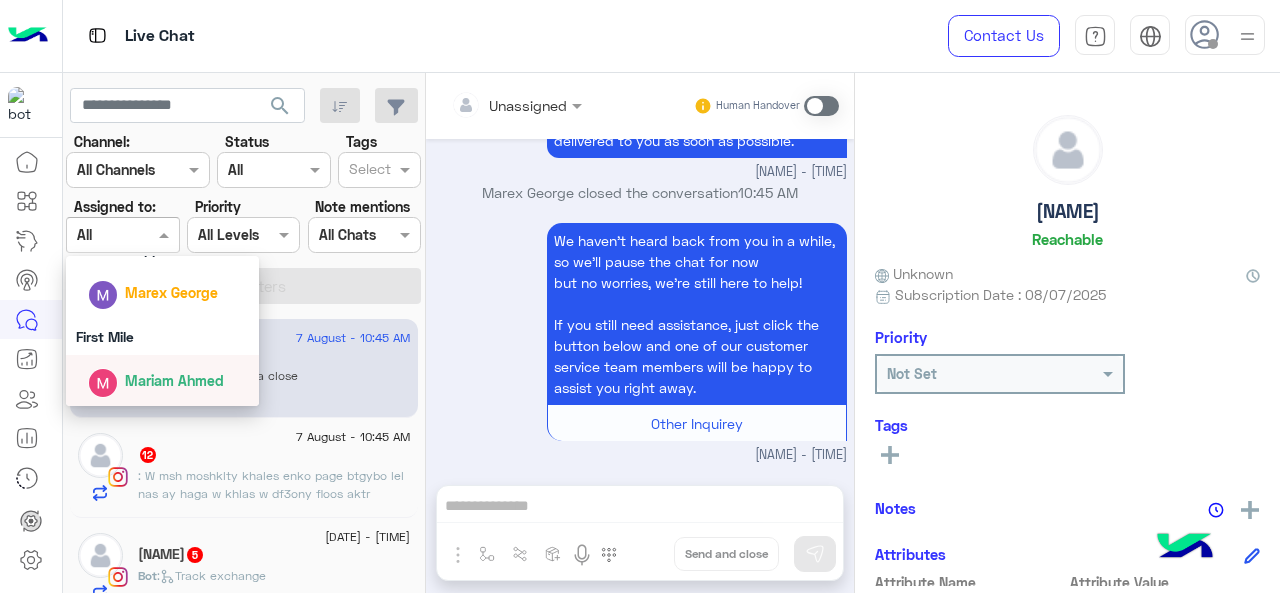 click on "Mariam Ahmed" at bounding box center [163, 380] 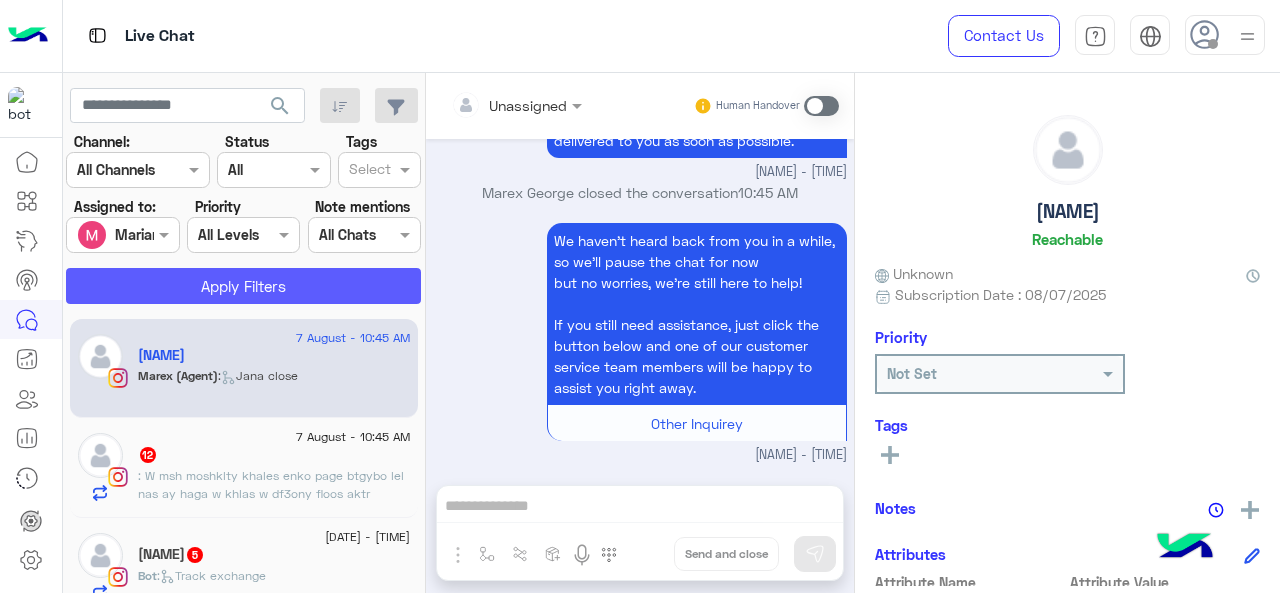 click on "Apply Filters" 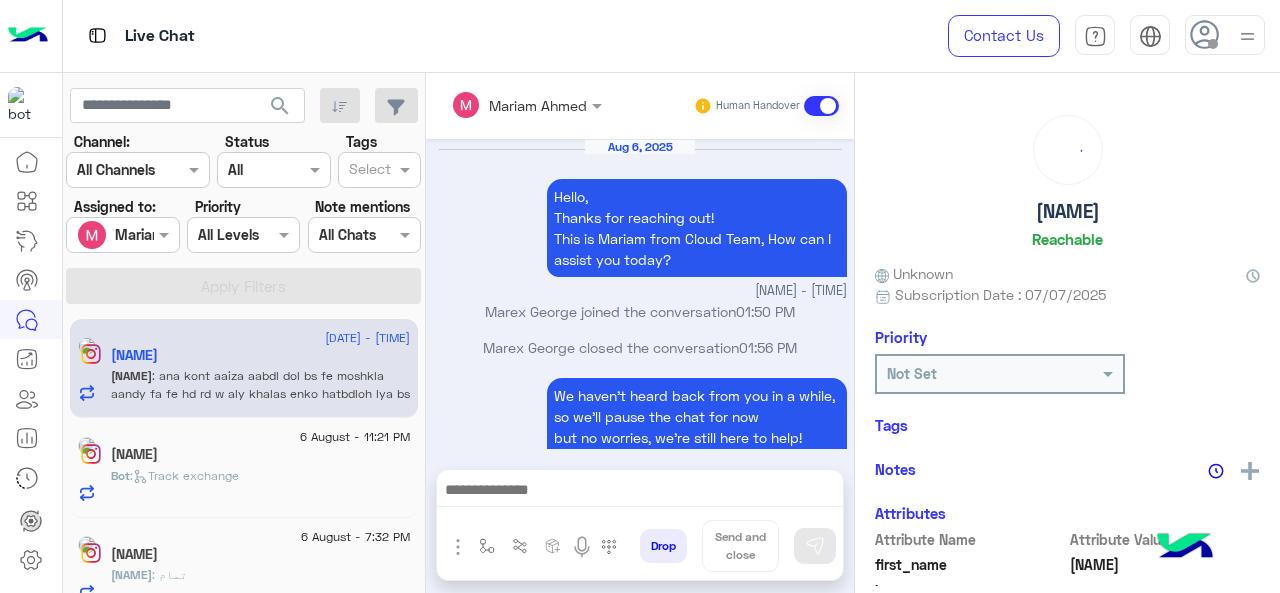 scroll, scrollTop: 895, scrollLeft: 0, axis: vertical 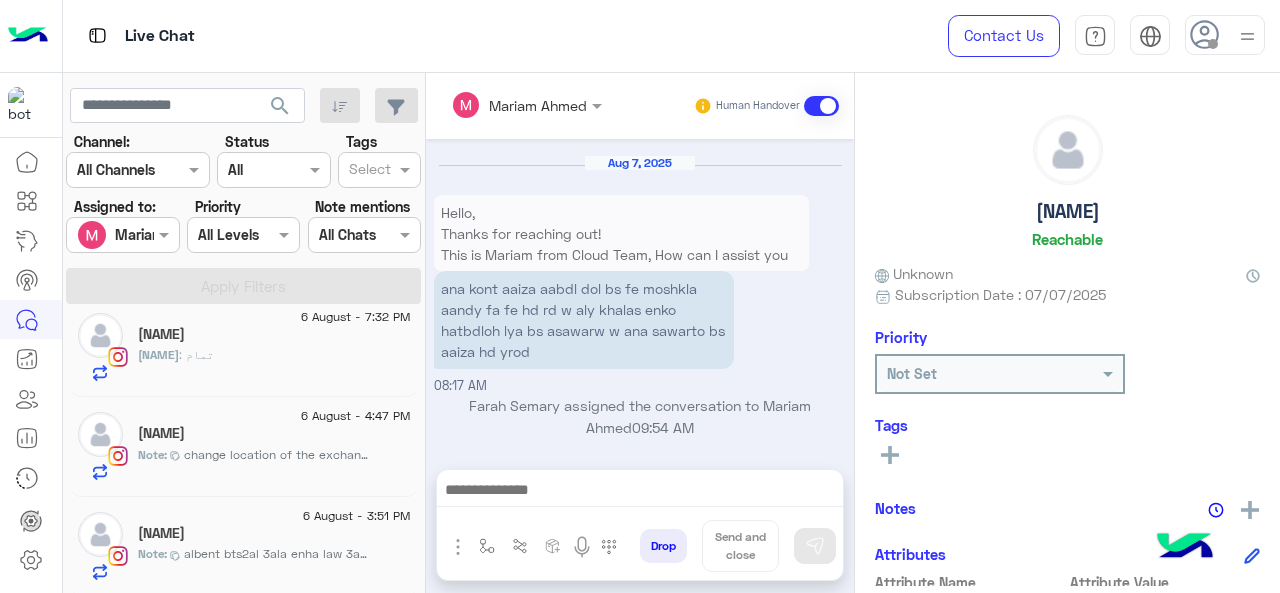 click on "change location of the exchange" 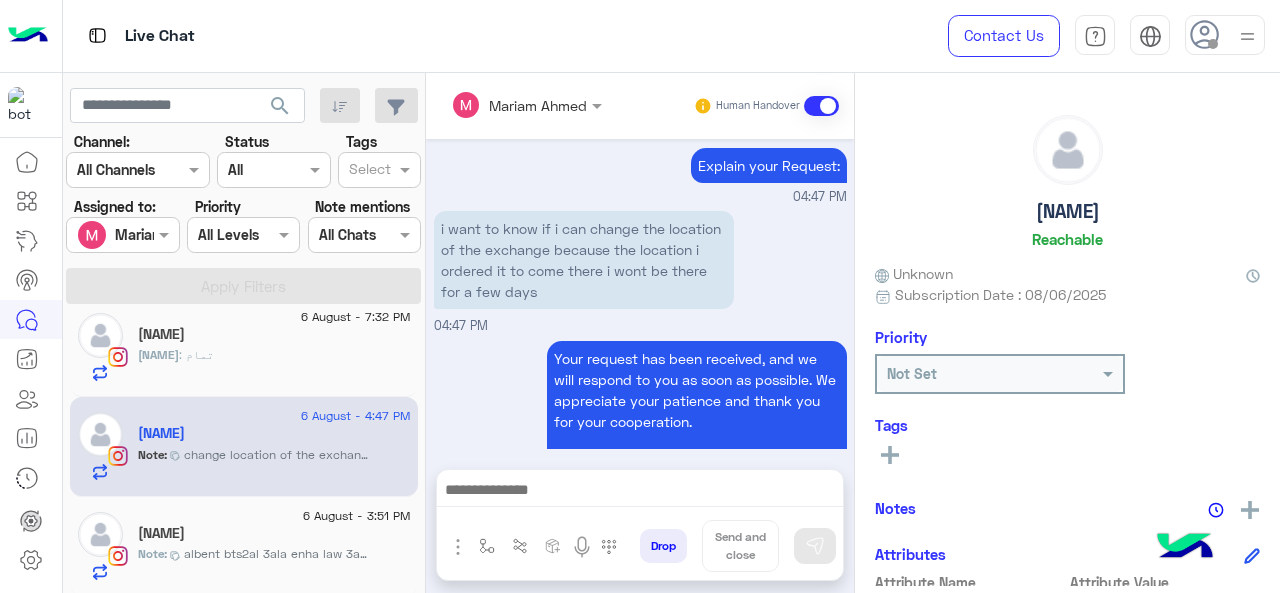 scroll, scrollTop: 660, scrollLeft: 0, axis: vertical 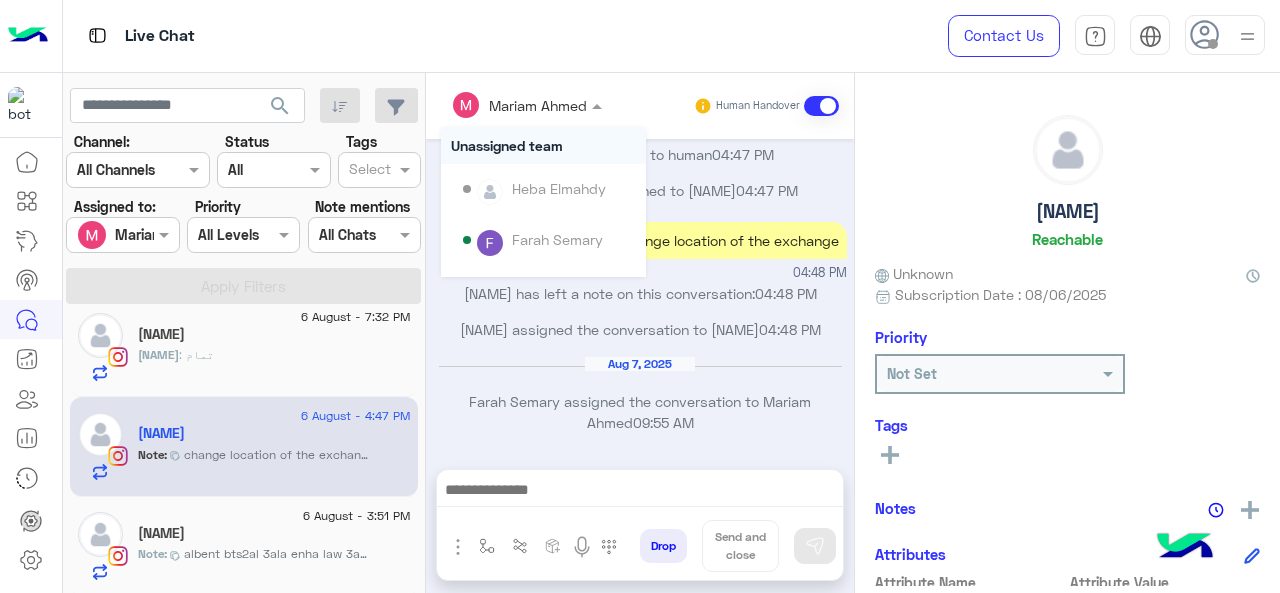 click on "Mariam Ahmed" at bounding box center [519, 105] 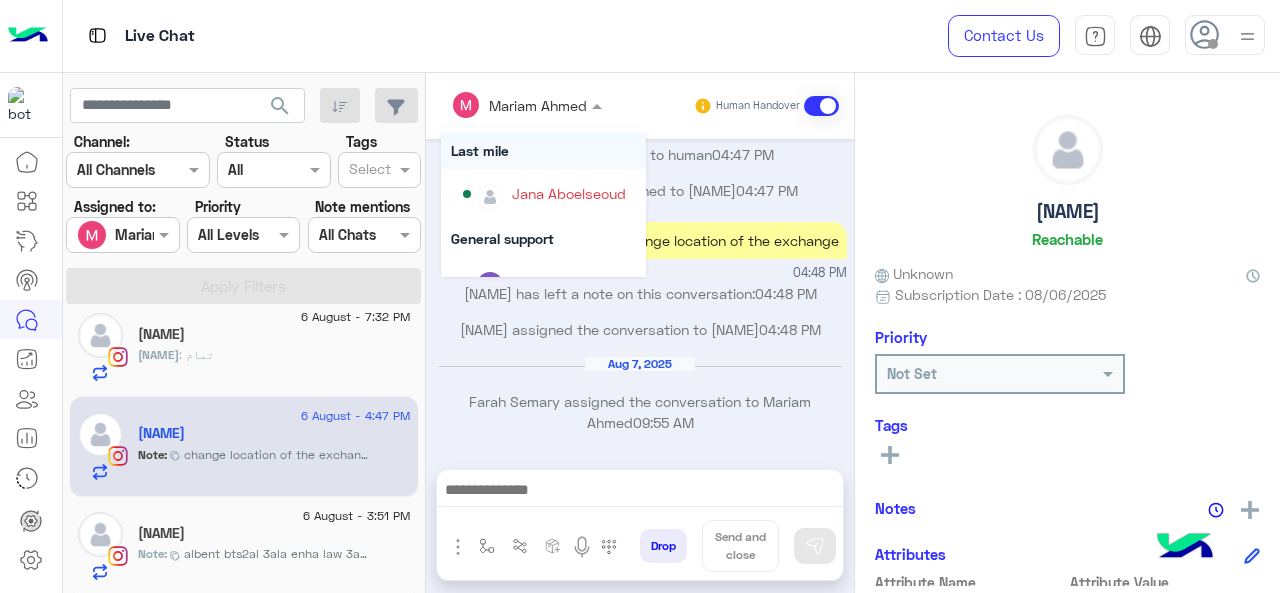 scroll, scrollTop: 287, scrollLeft: 0, axis: vertical 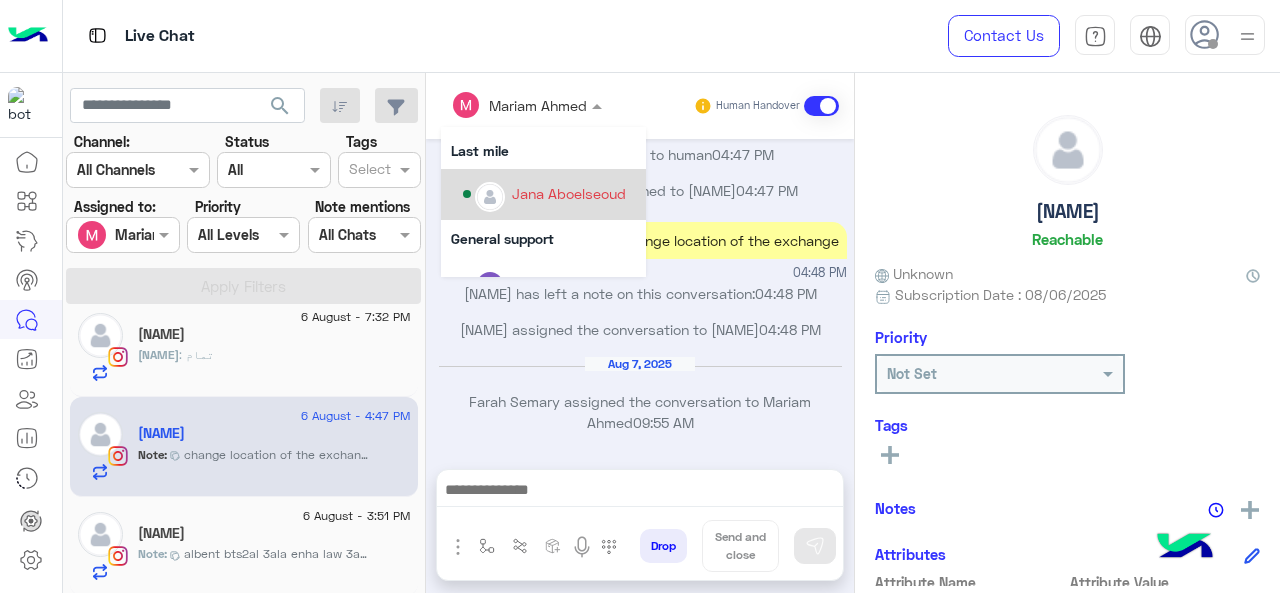 click on "Jana Aboelseoud" at bounding box center [569, 193] 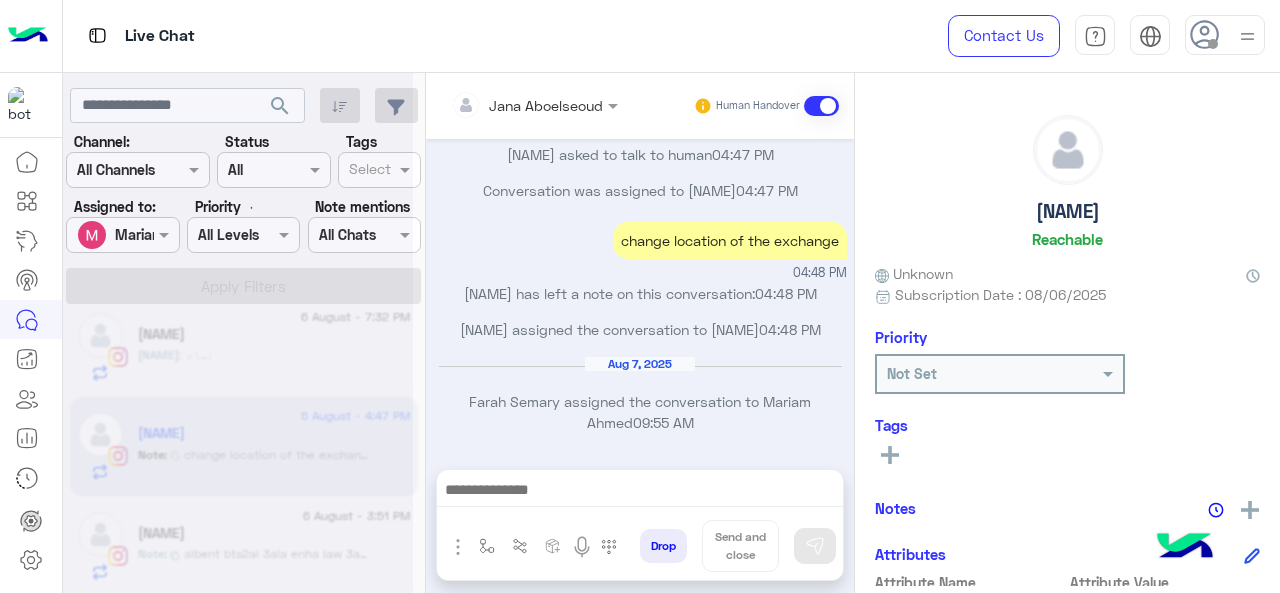 scroll, scrollTop: 122, scrollLeft: 0, axis: vertical 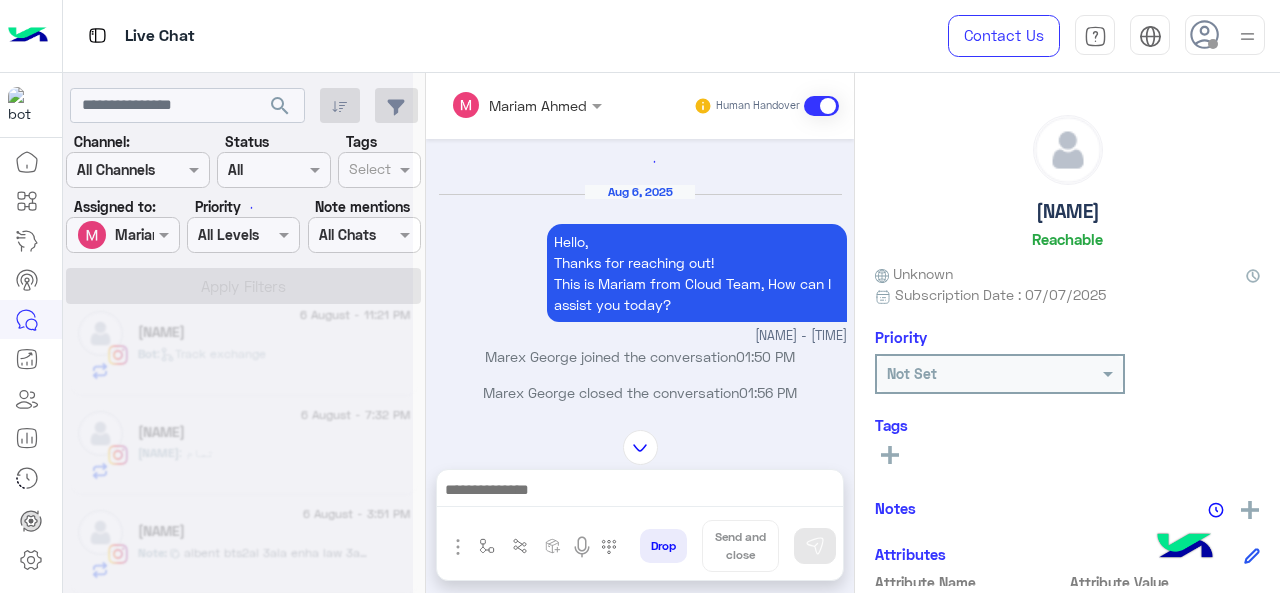 click at bounding box center [1247, 36] 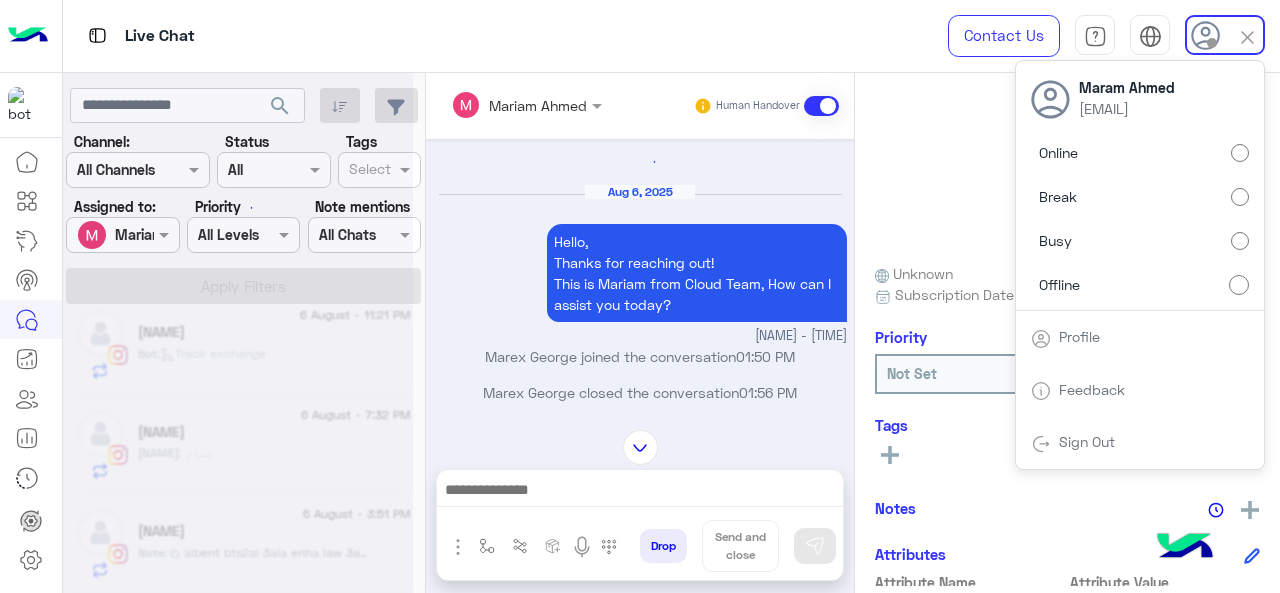 click on "Online" at bounding box center (1140, 153) 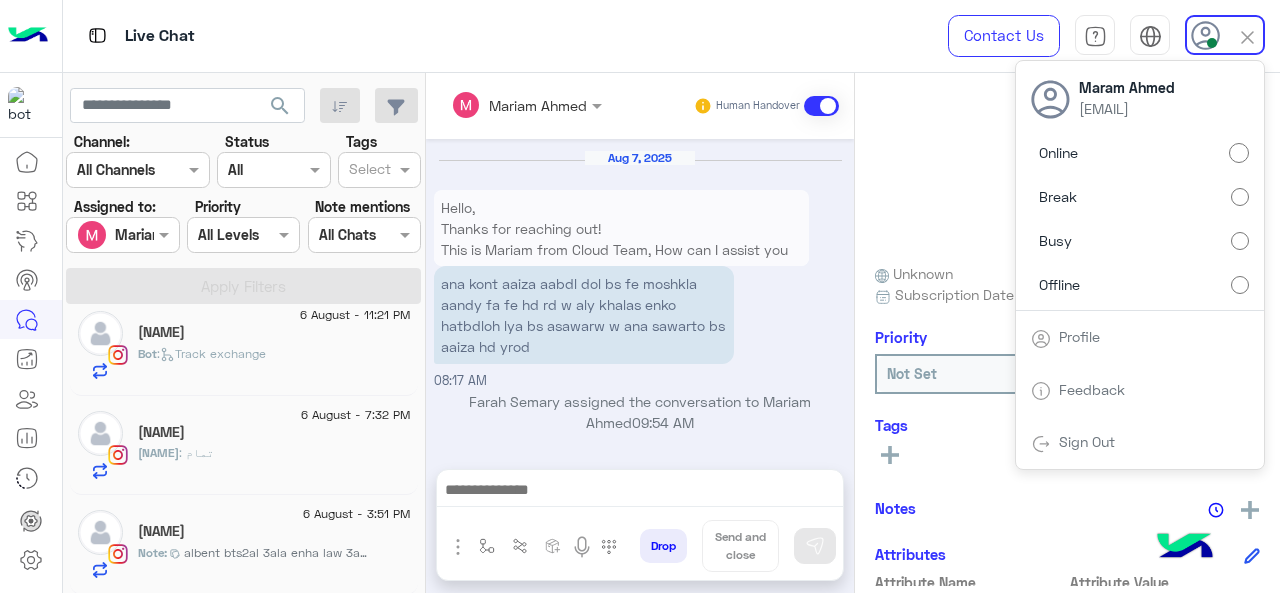scroll, scrollTop: 5557, scrollLeft: 0, axis: vertical 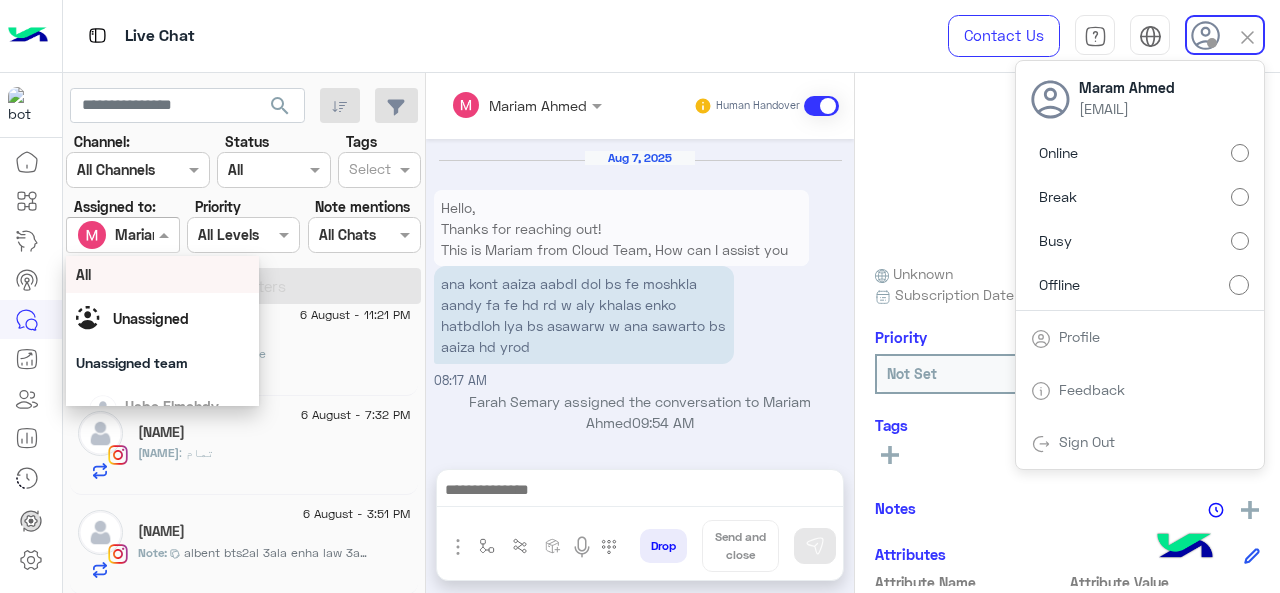 click at bounding box center [122, 234] 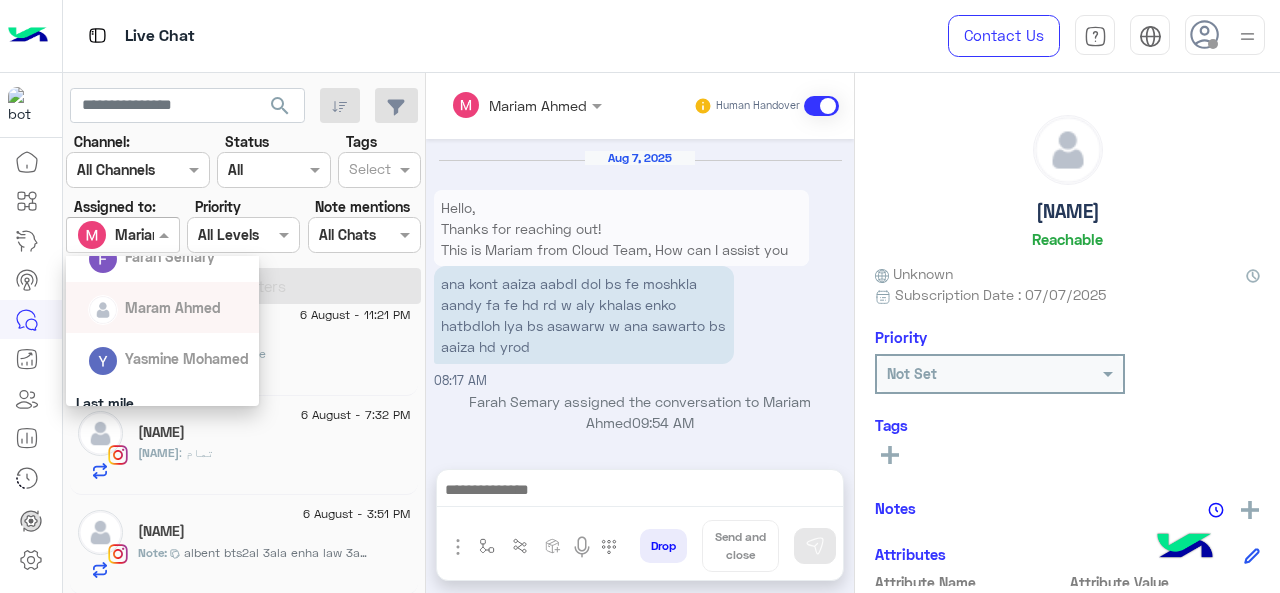 scroll, scrollTop: 203, scrollLeft: 0, axis: vertical 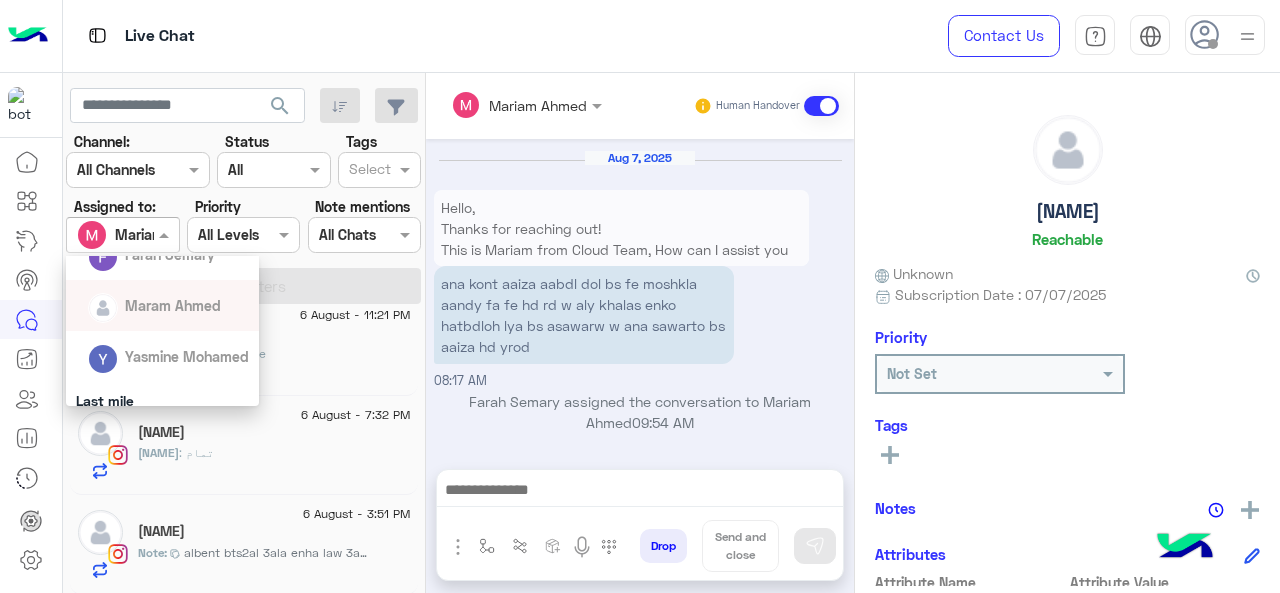 click on "Maram Ahmed" at bounding box center [173, 305] 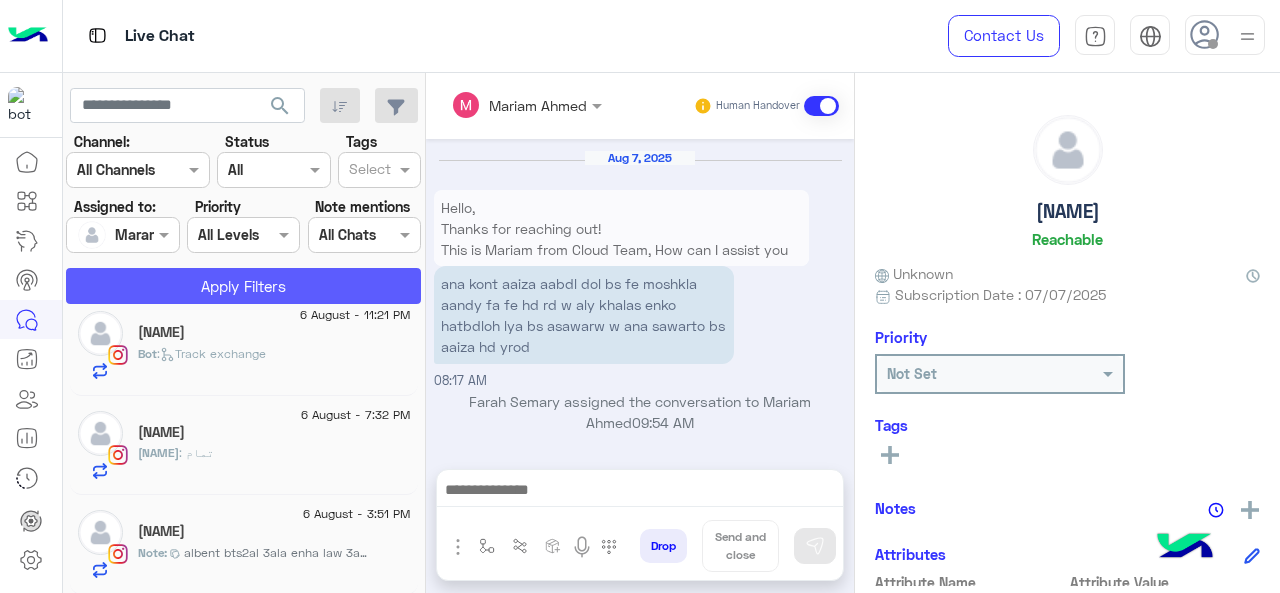 click on "Apply Filters" 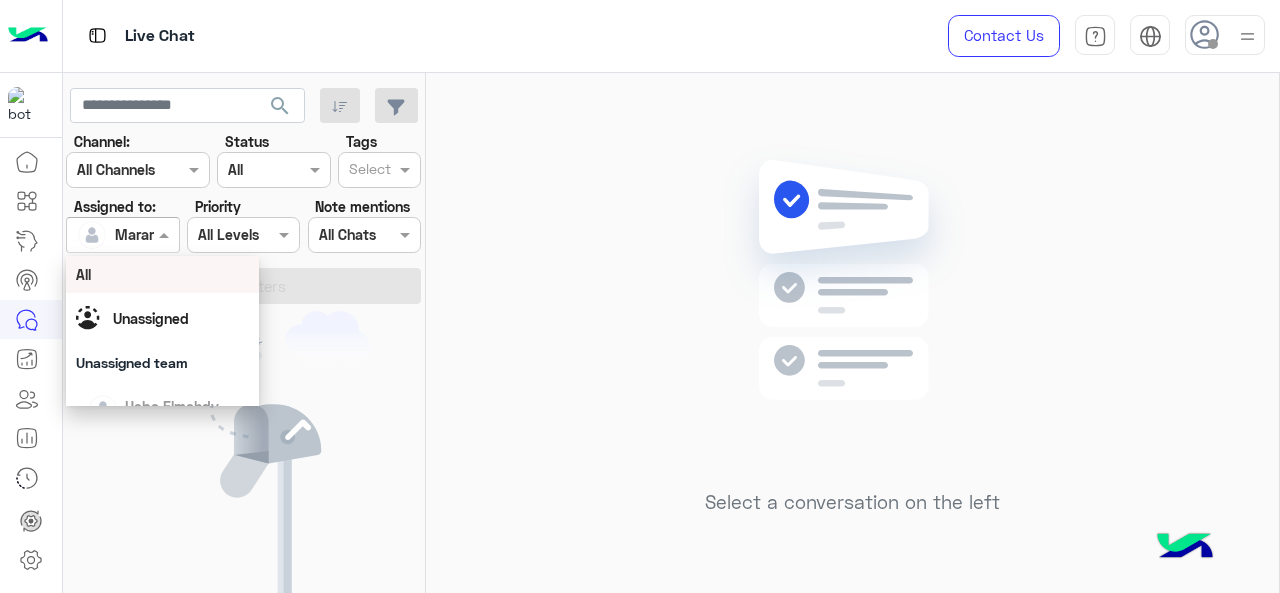click at bounding box center (122, 234) 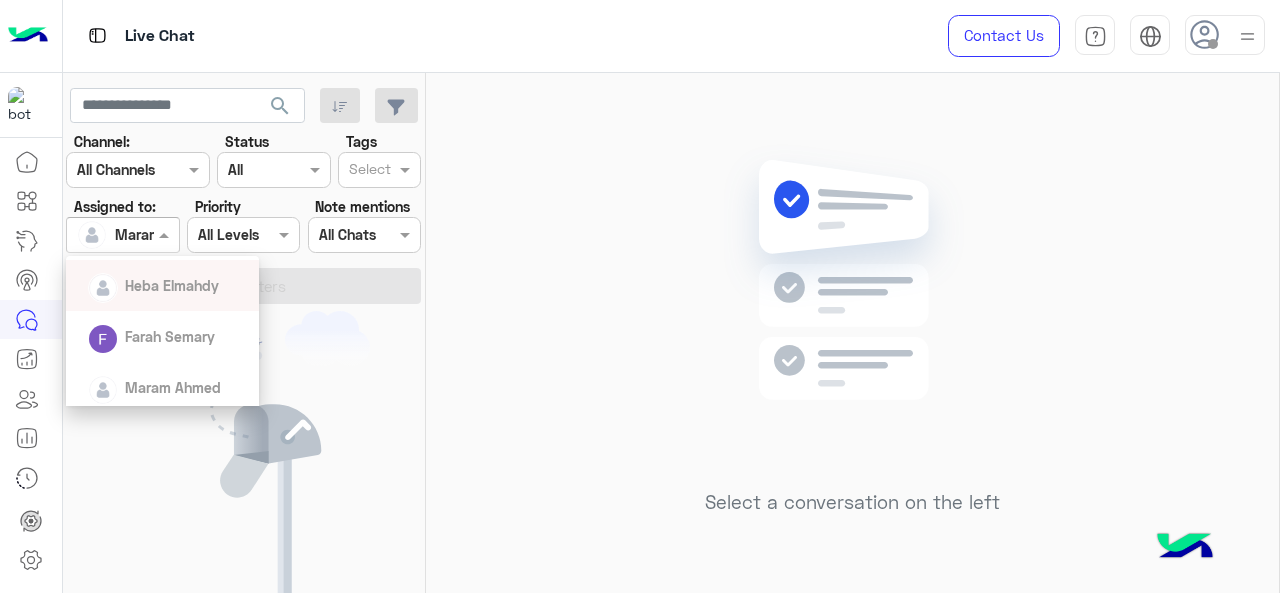scroll, scrollTop: 208, scrollLeft: 0, axis: vertical 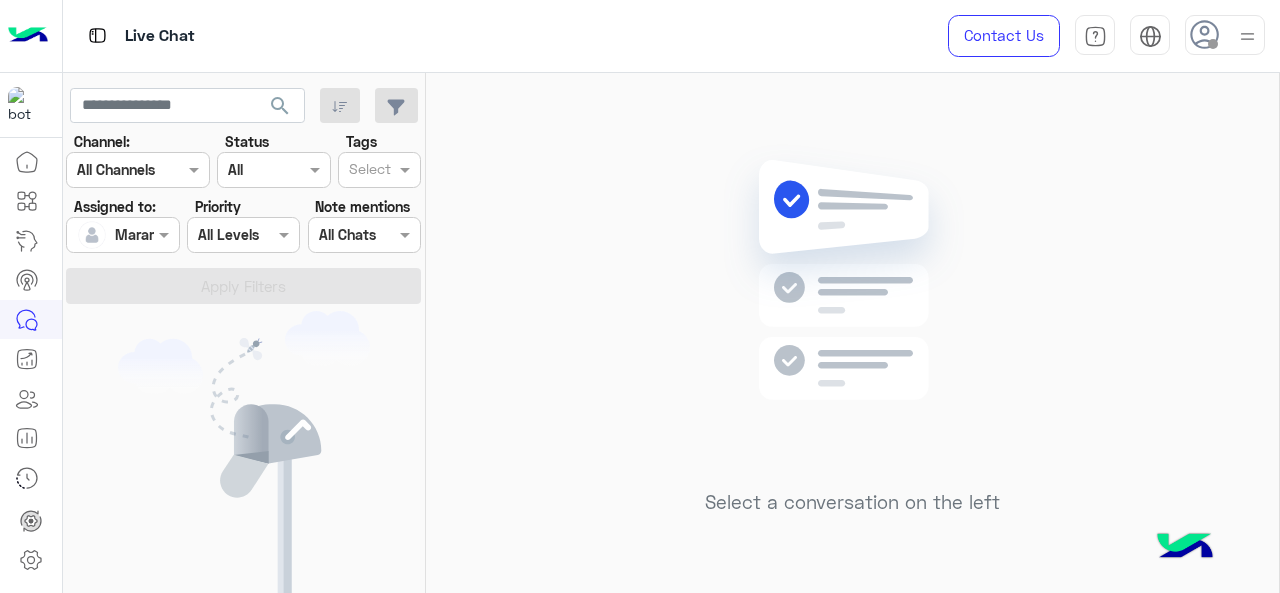 click on "You don’t have any active conversations" 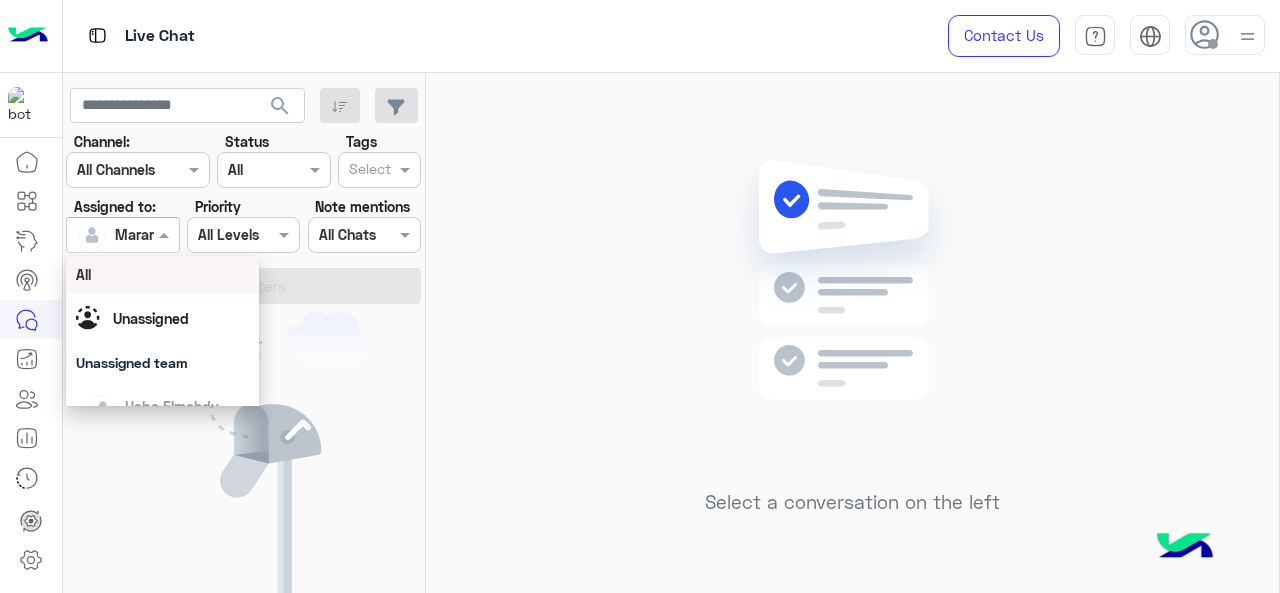 click on "Assigned on [NAME]" at bounding box center [122, 235] 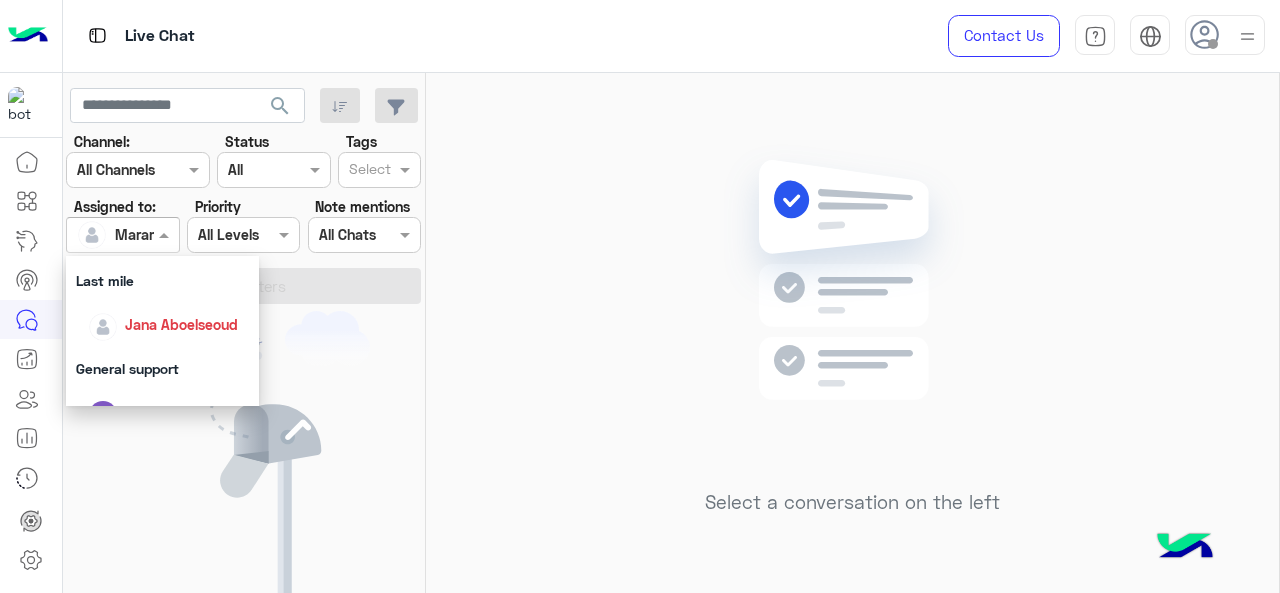 scroll, scrollTop: 443, scrollLeft: 0, axis: vertical 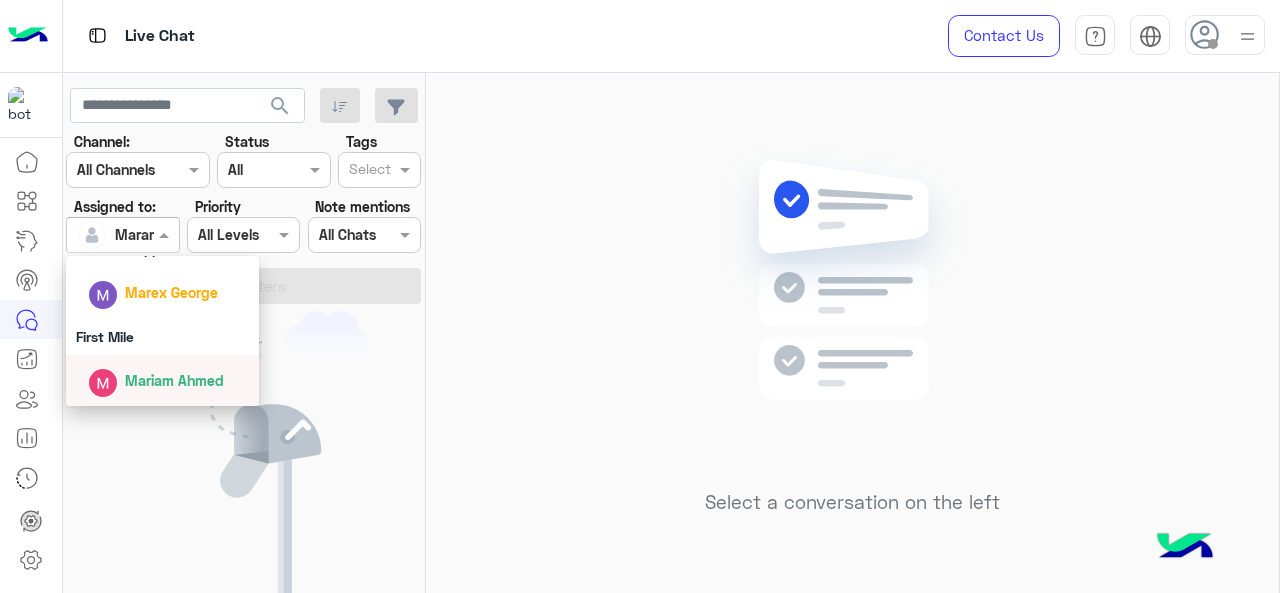 click on "Mariam Ahmed" at bounding box center [169, 380] 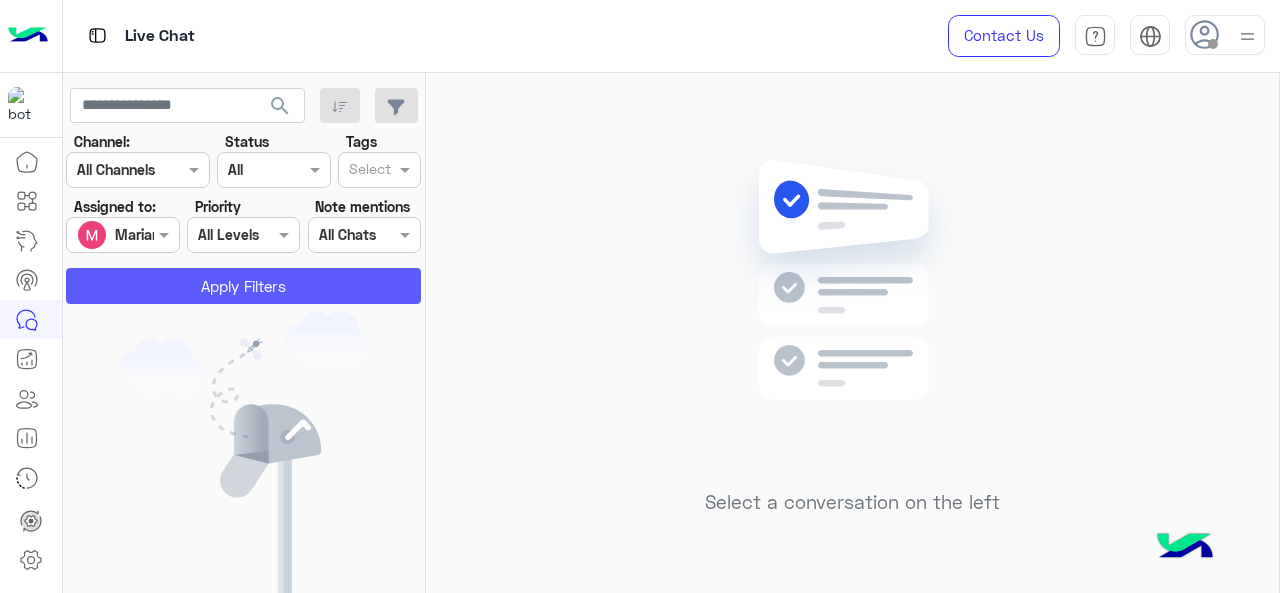 click on "Apply Filters" 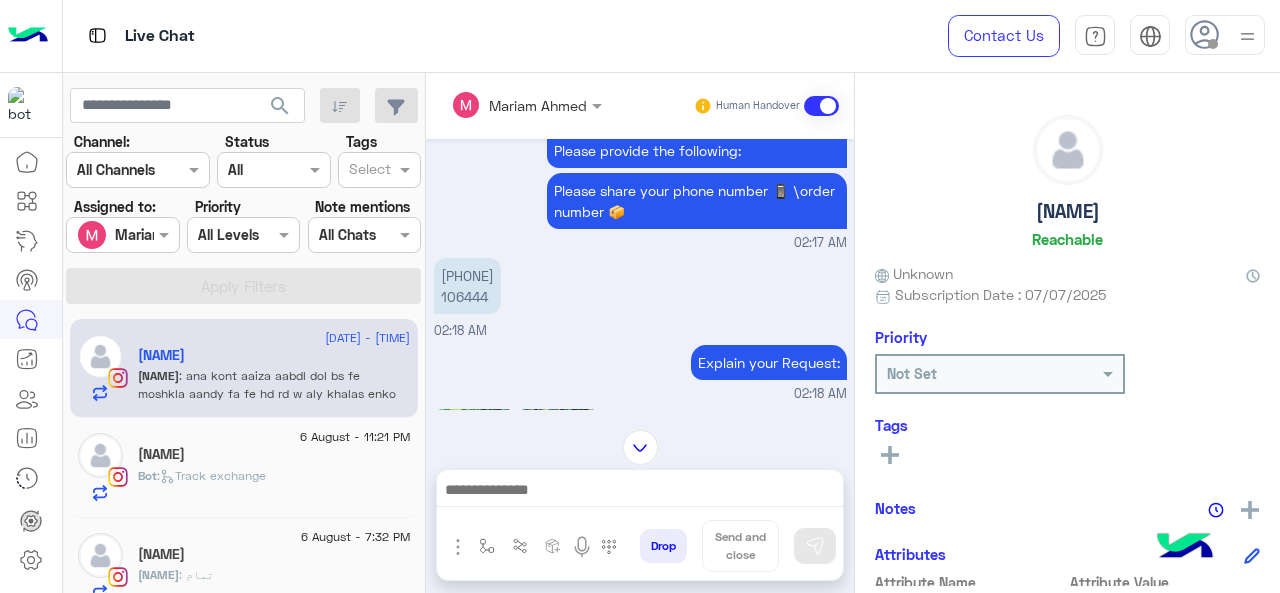 scroll, scrollTop: 1308, scrollLeft: 0, axis: vertical 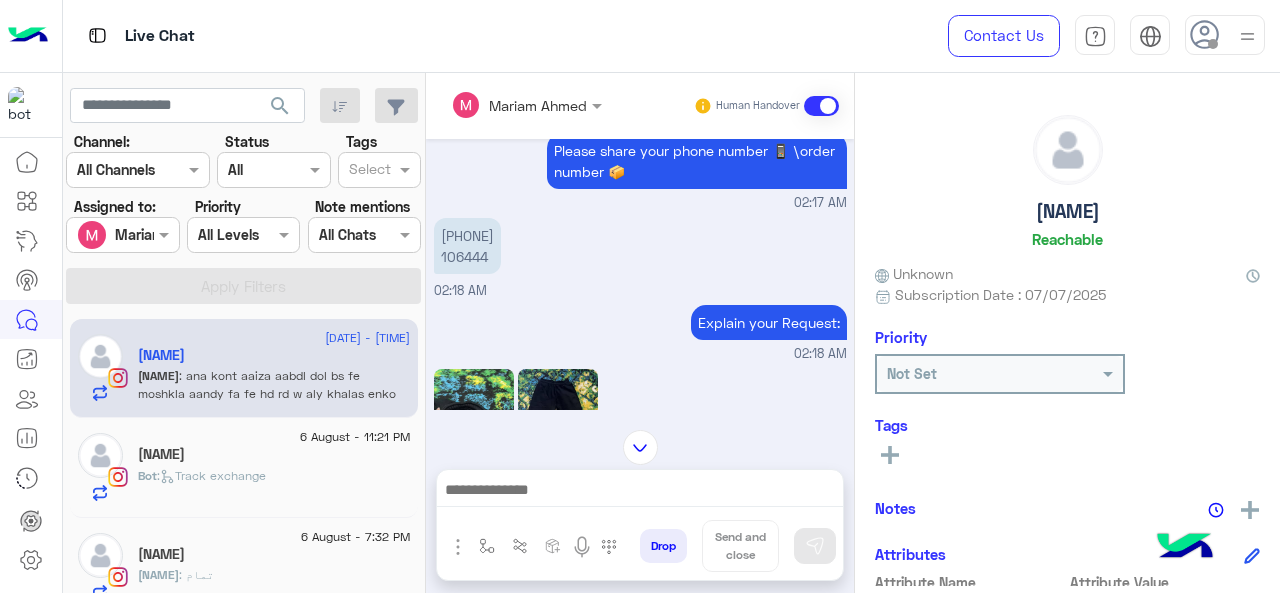 click on "[PHONE]" at bounding box center (467, 246) 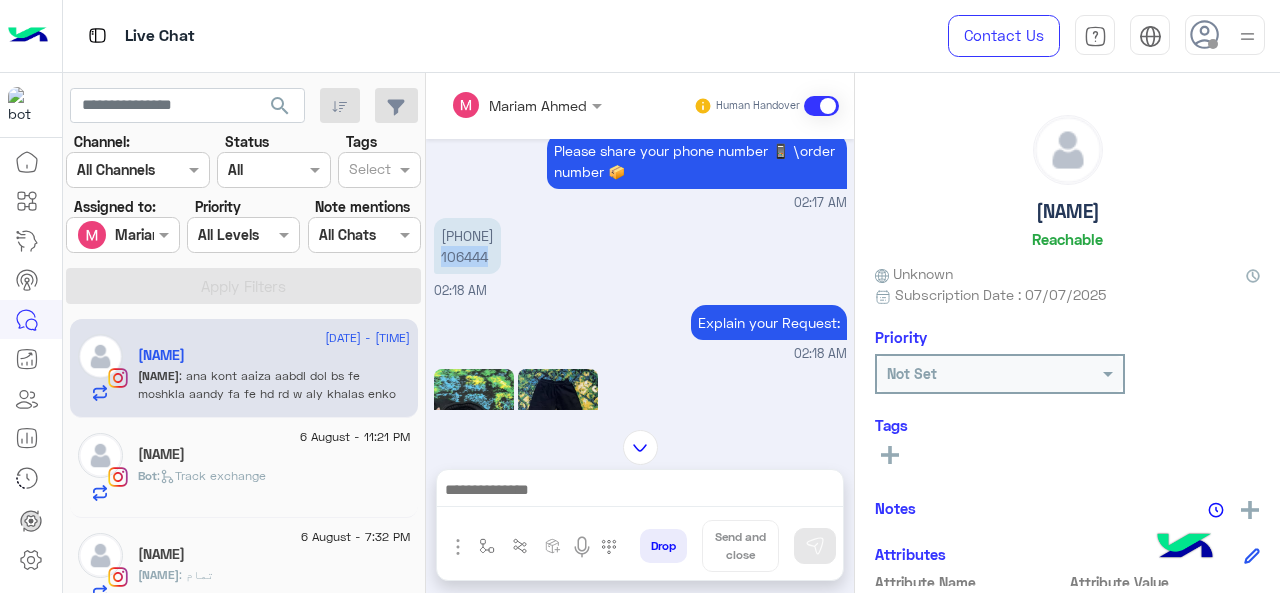 click on "[PHONE]" at bounding box center [467, 246] 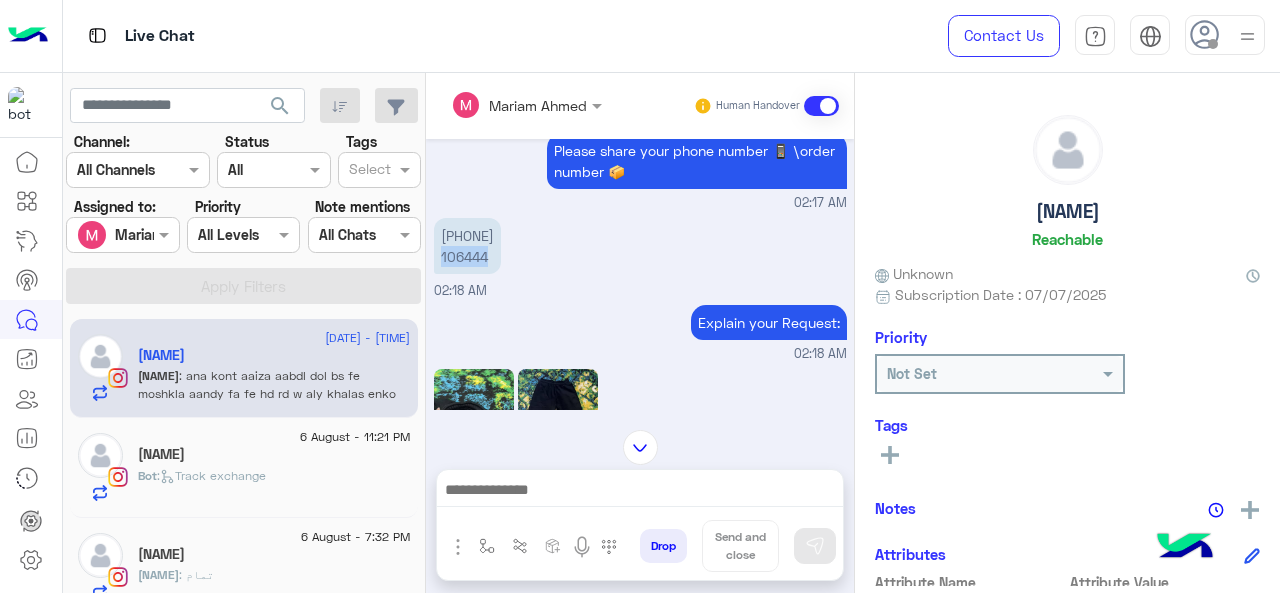 copy on "106444" 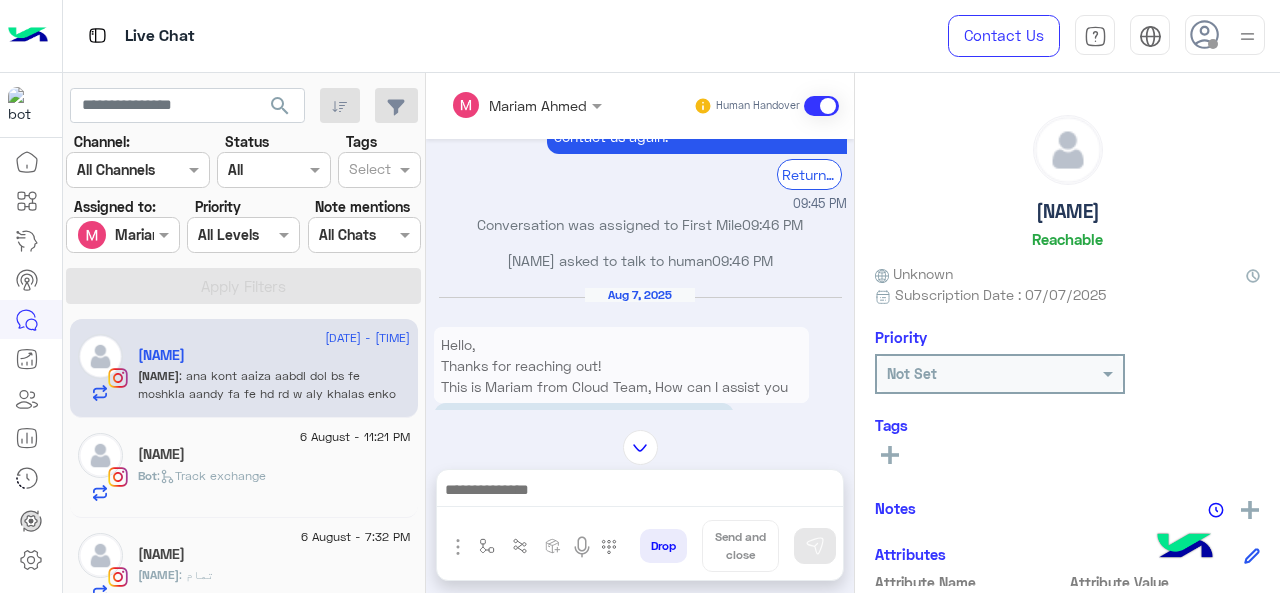 scroll, scrollTop: 3698, scrollLeft: 0, axis: vertical 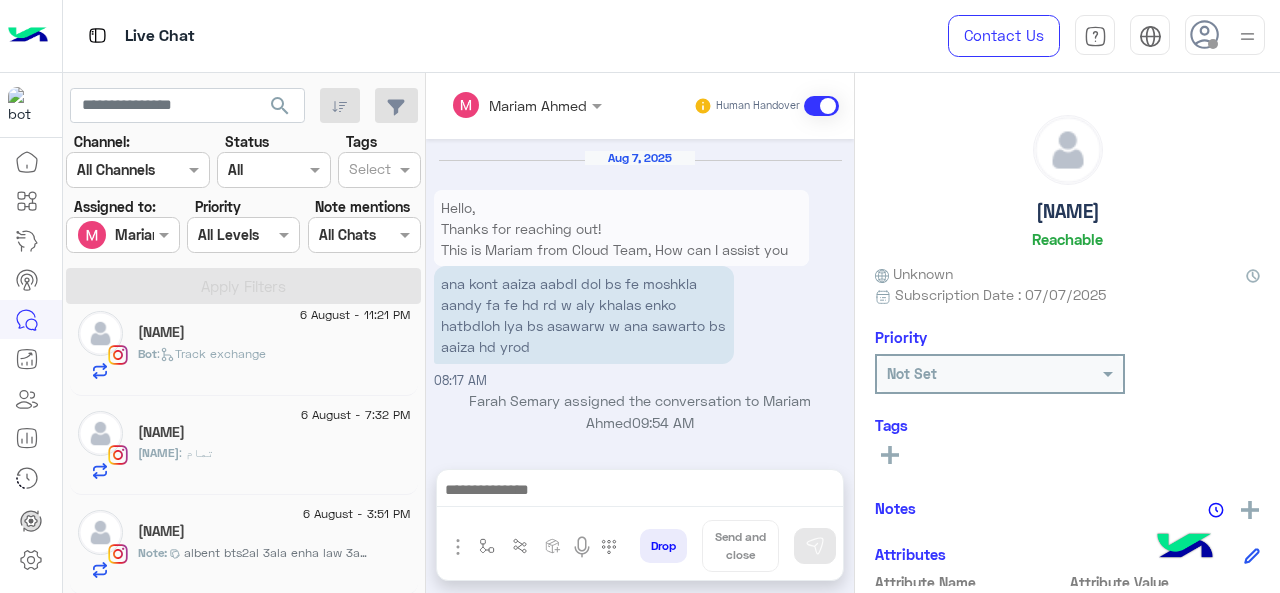 click on "[NAME]" 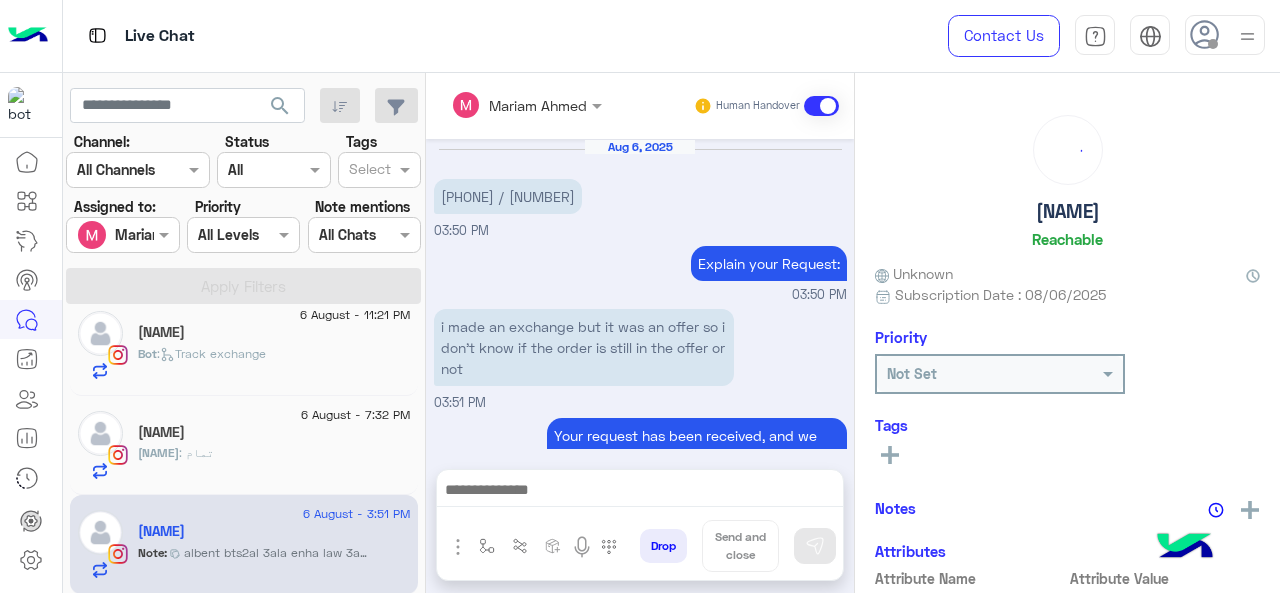 scroll, scrollTop: 597, scrollLeft: 0, axis: vertical 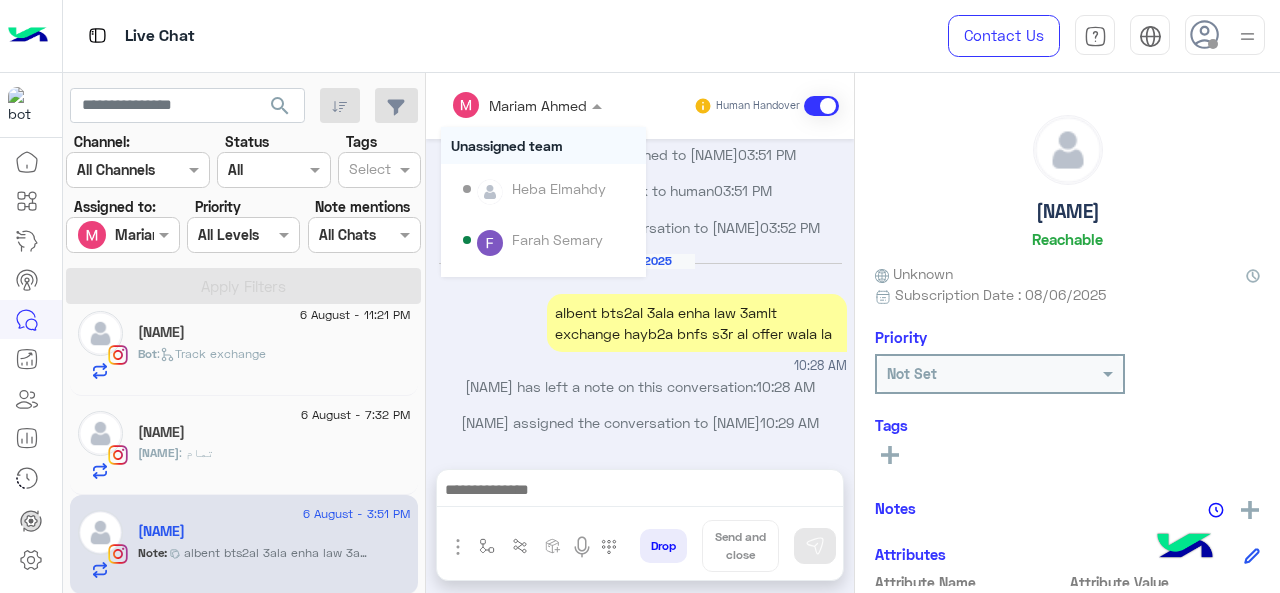 click at bounding box center [599, 105] 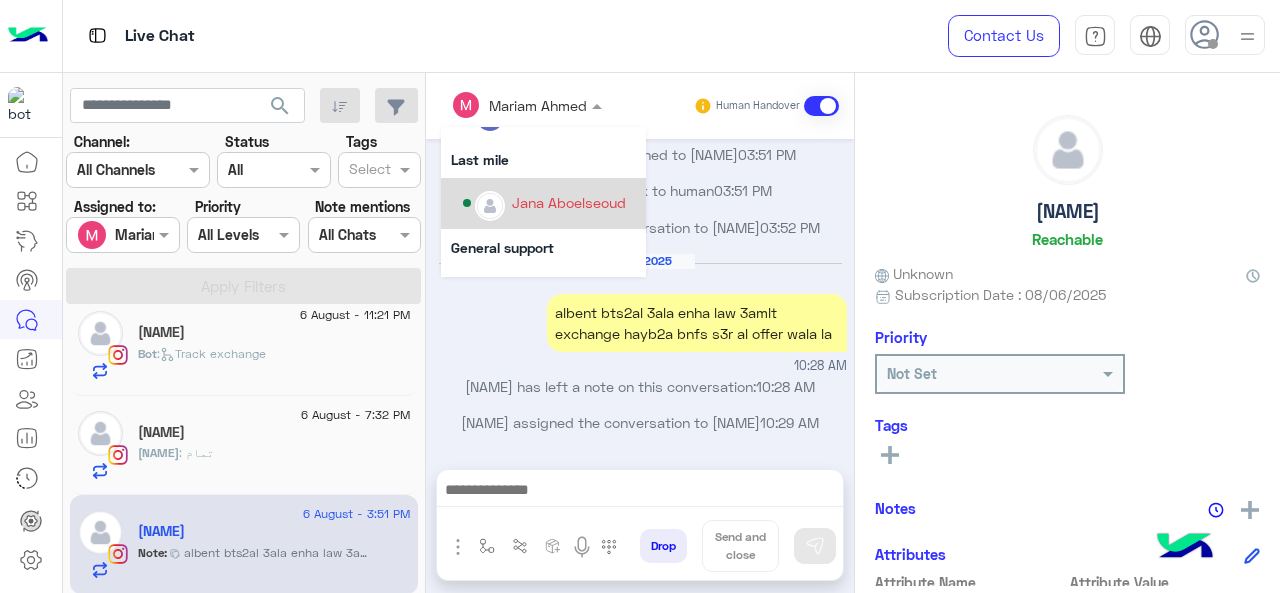 scroll, scrollTop: 279, scrollLeft: 0, axis: vertical 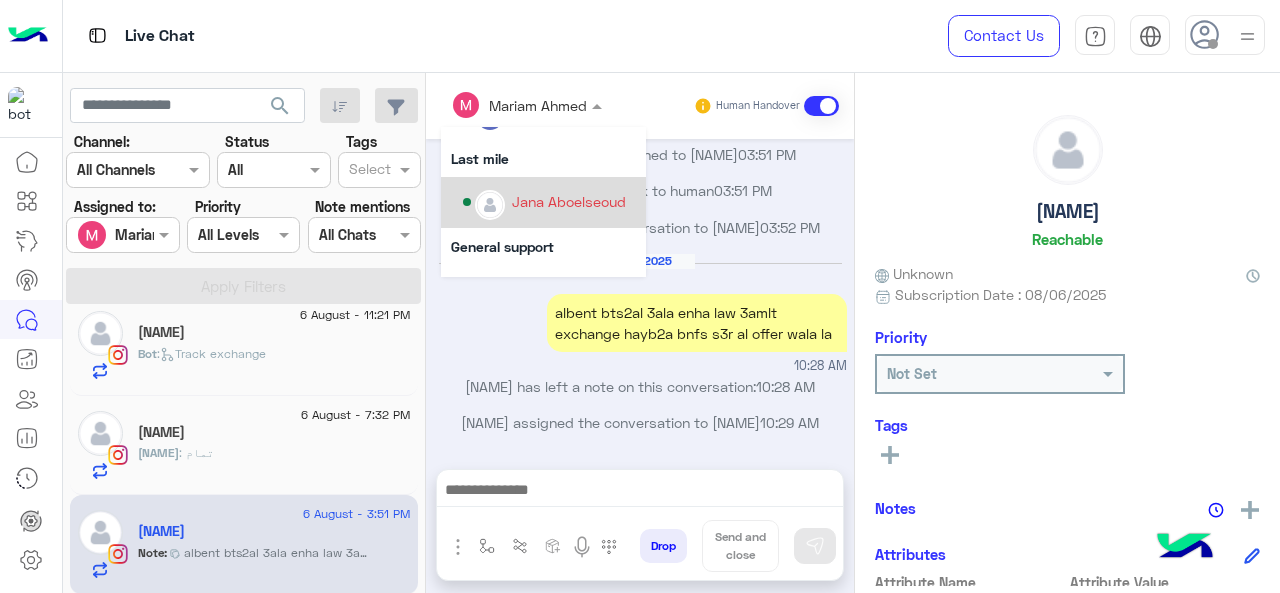 click on "Jana Aboelseoud" at bounding box center [569, 201] 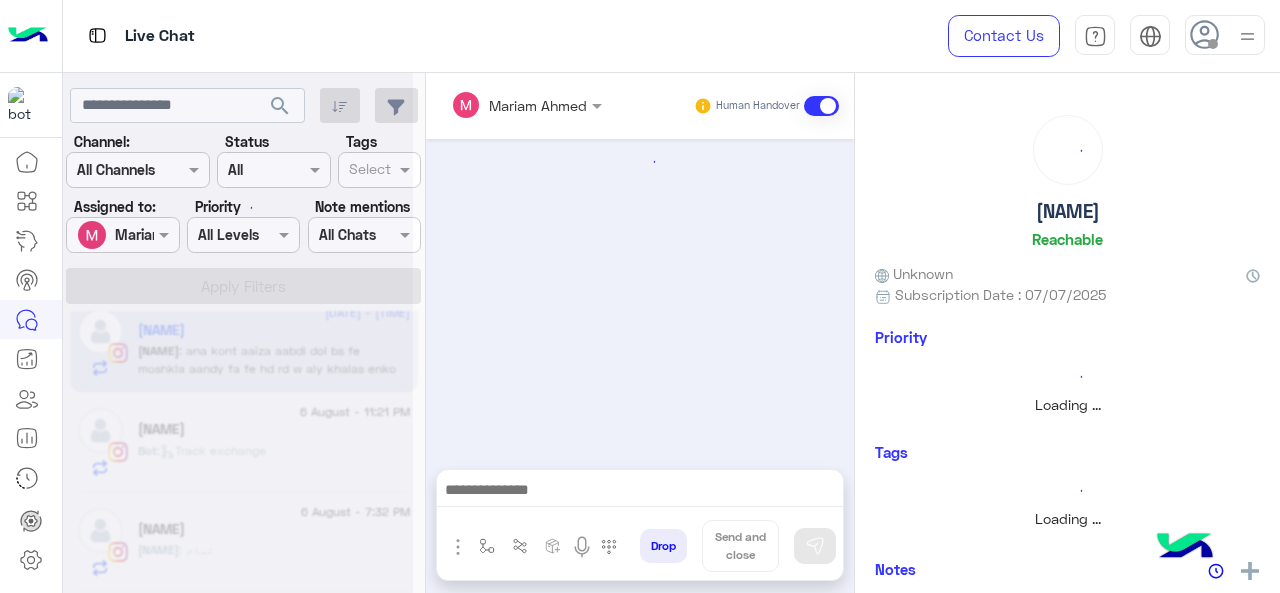 scroll, scrollTop: 22, scrollLeft: 0, axis: vertical 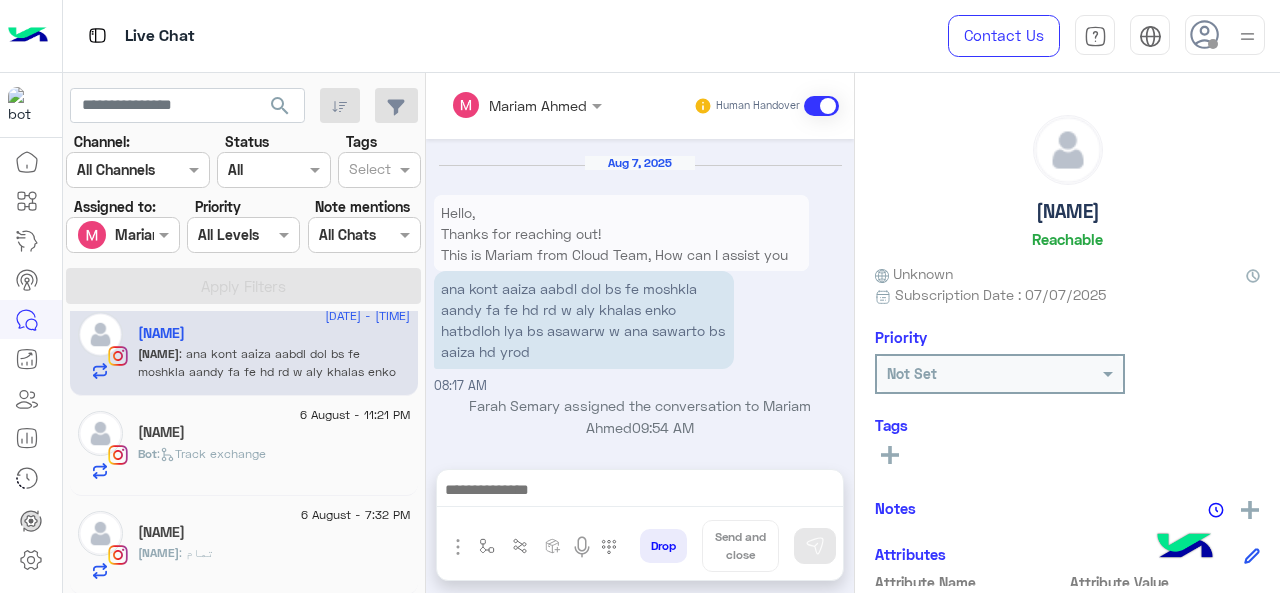 click on "[NAME]" 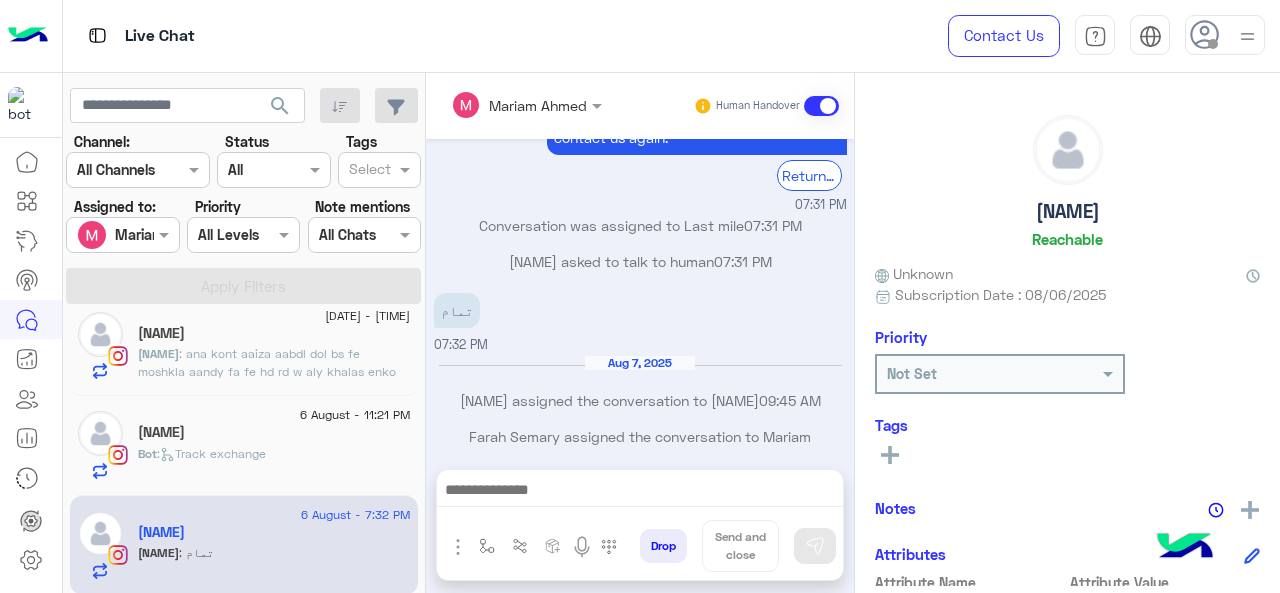 scroll, scrollTop: 1618, scrollLeft: 0, axis: vertical 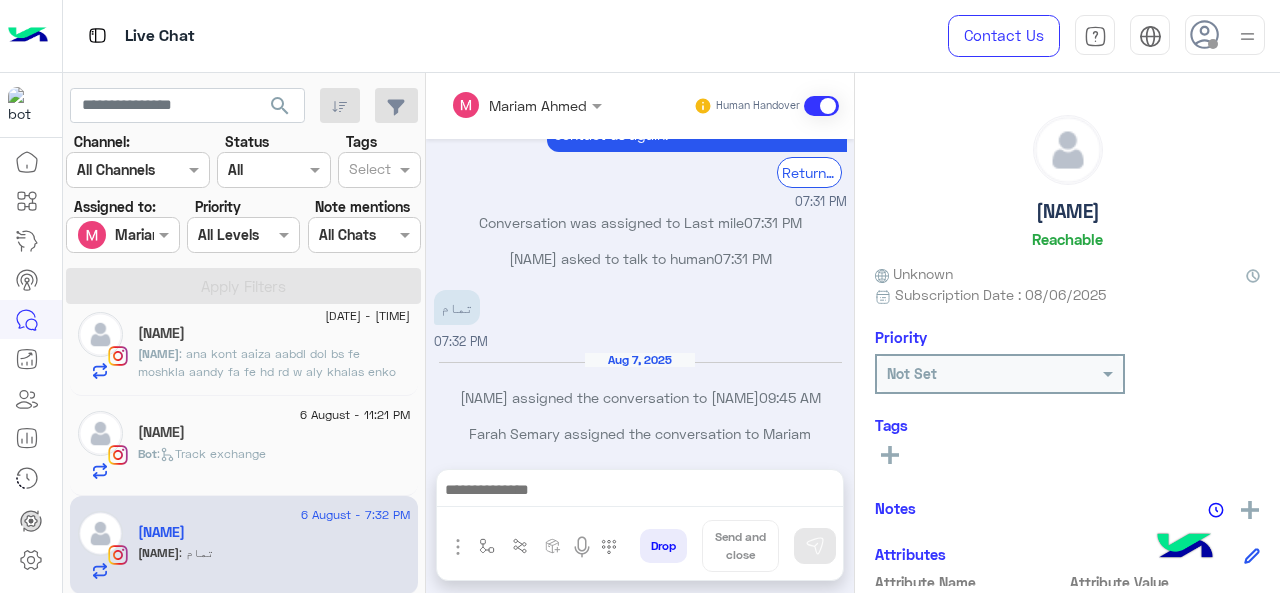 click on "[NAME]" 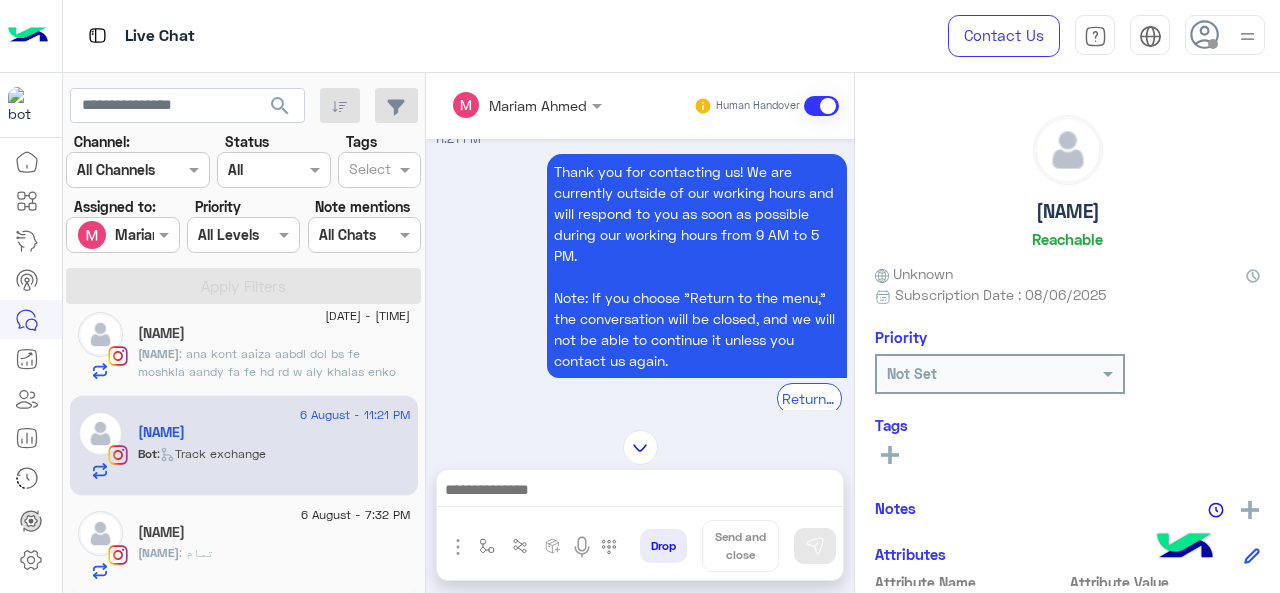 scroll, scrollTop: 2241, scrollLeft: 0, axis: vertical 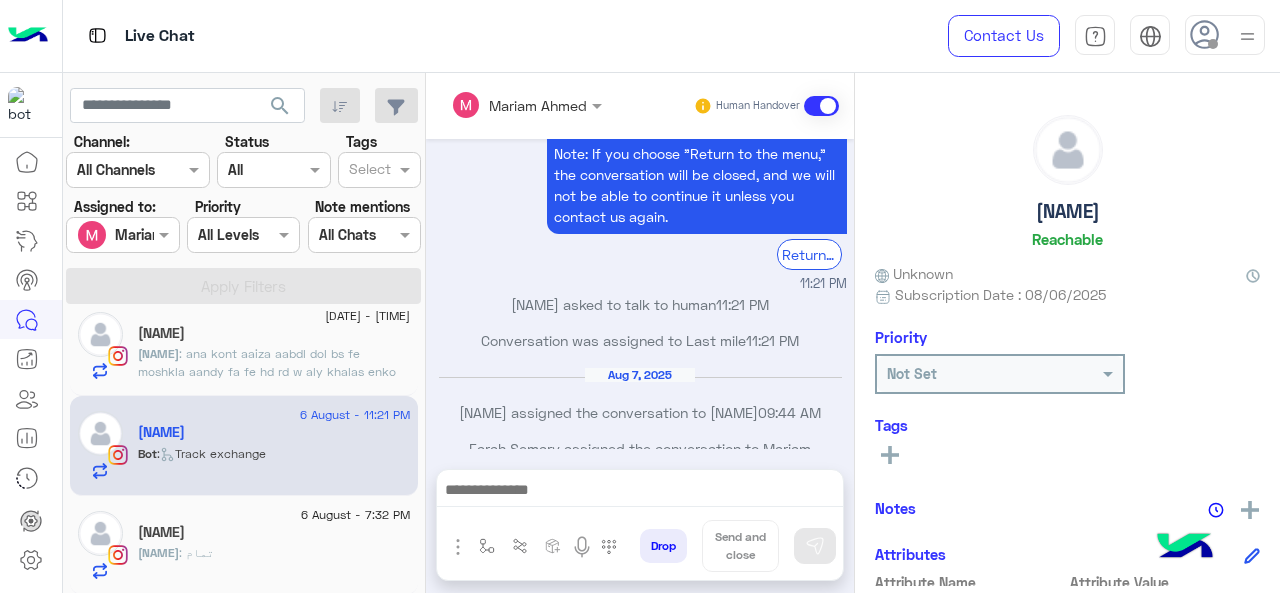 click on ": ana kont aaiza aabdl dol bs fe moshkla aandy fa fe hd rd w aly khalas enko hatbdloh lya bs asawarw w ana sawarto bs aaiza hd yrod" 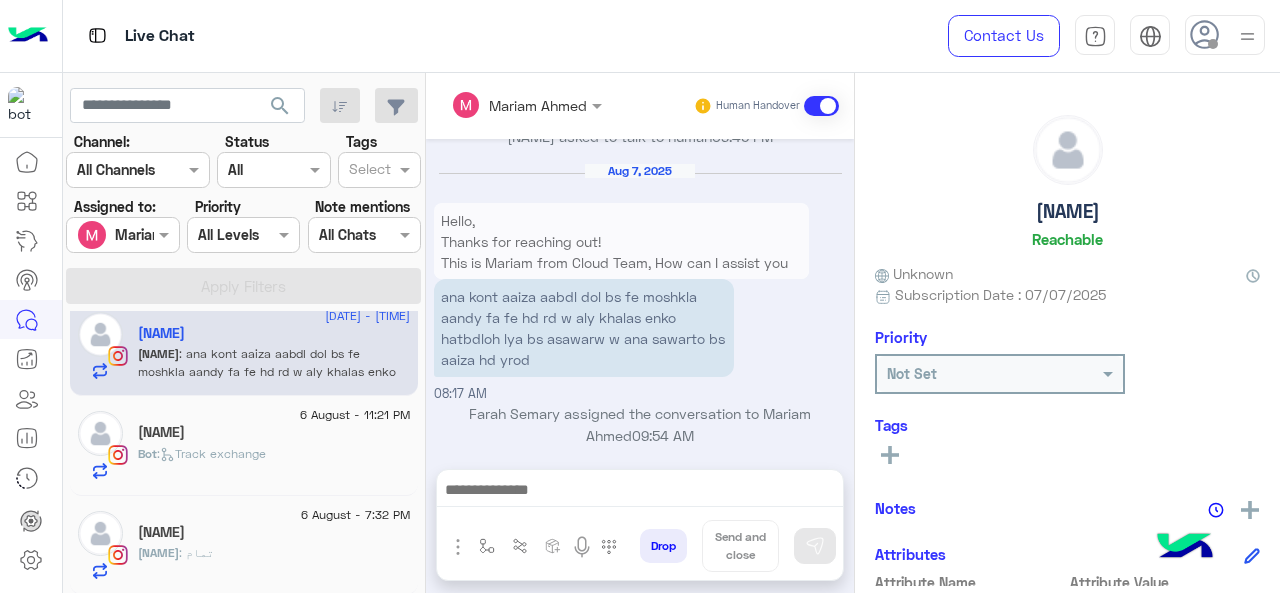 scroll, scrollTop: 895, scrollLeft: 0, axis: vertical 